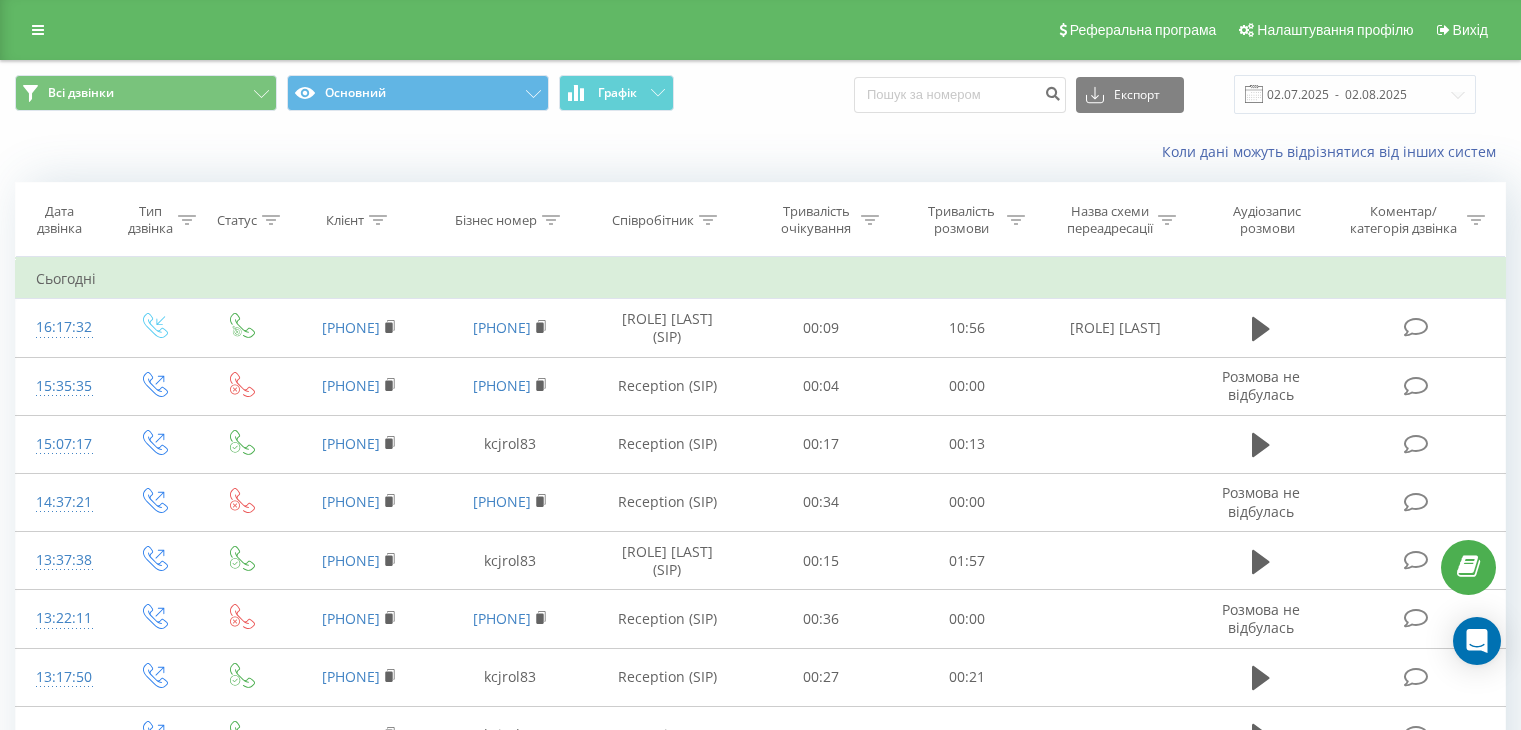 scroll, scrollTop: 0, scrollLeft: 0, axis: both 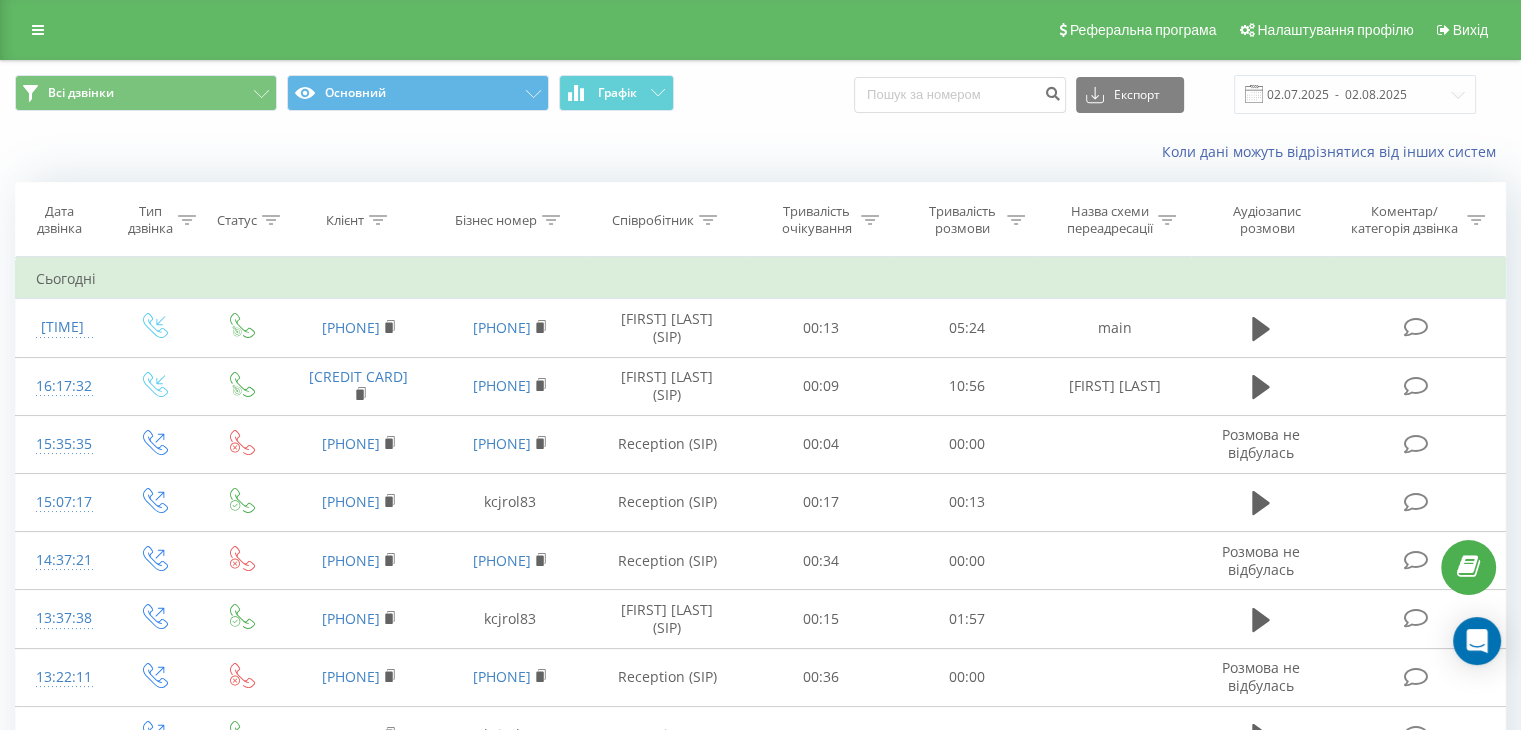 click on "Реферальна програма Налаштування профілю Вихід" at bounding box center [760, 30] 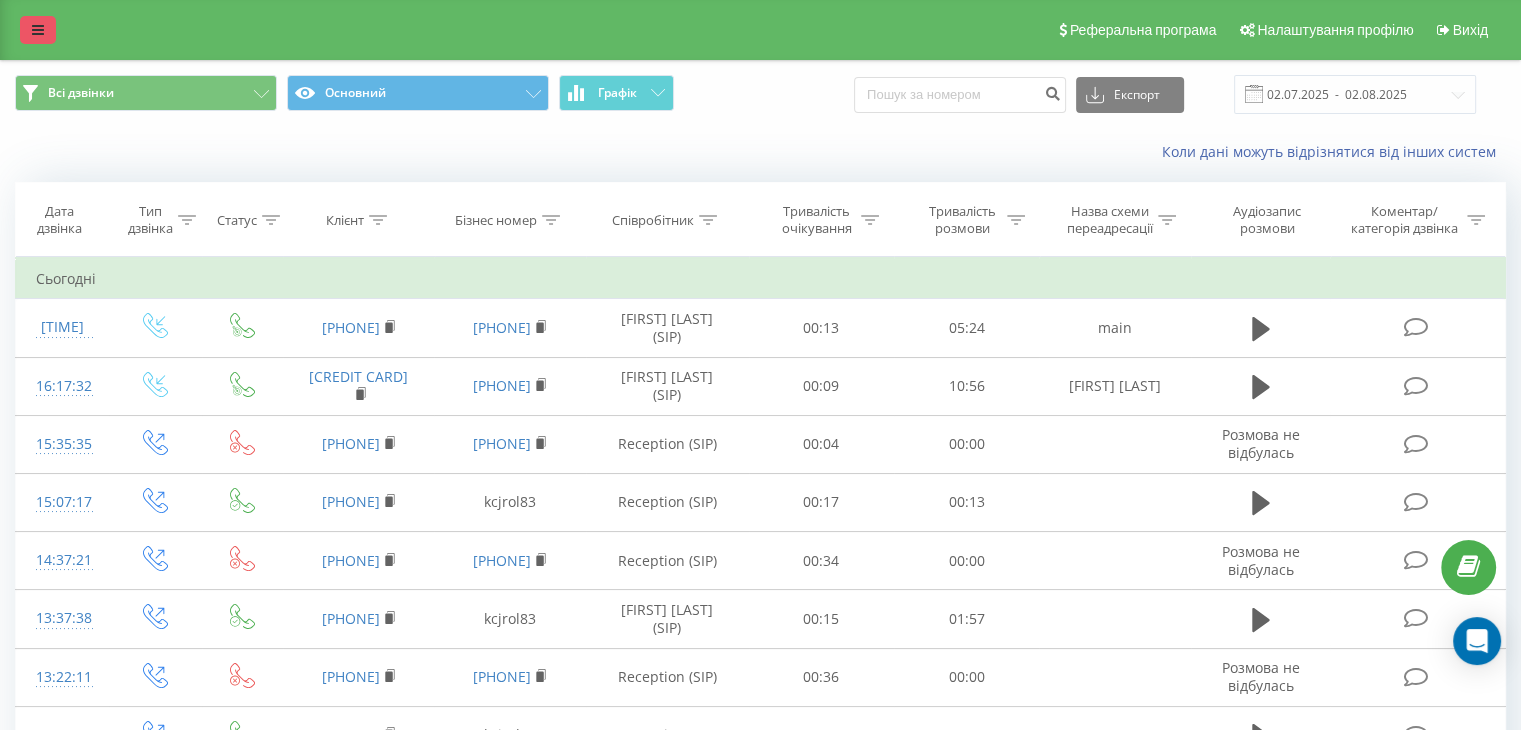click at bounding box center (38, 30) 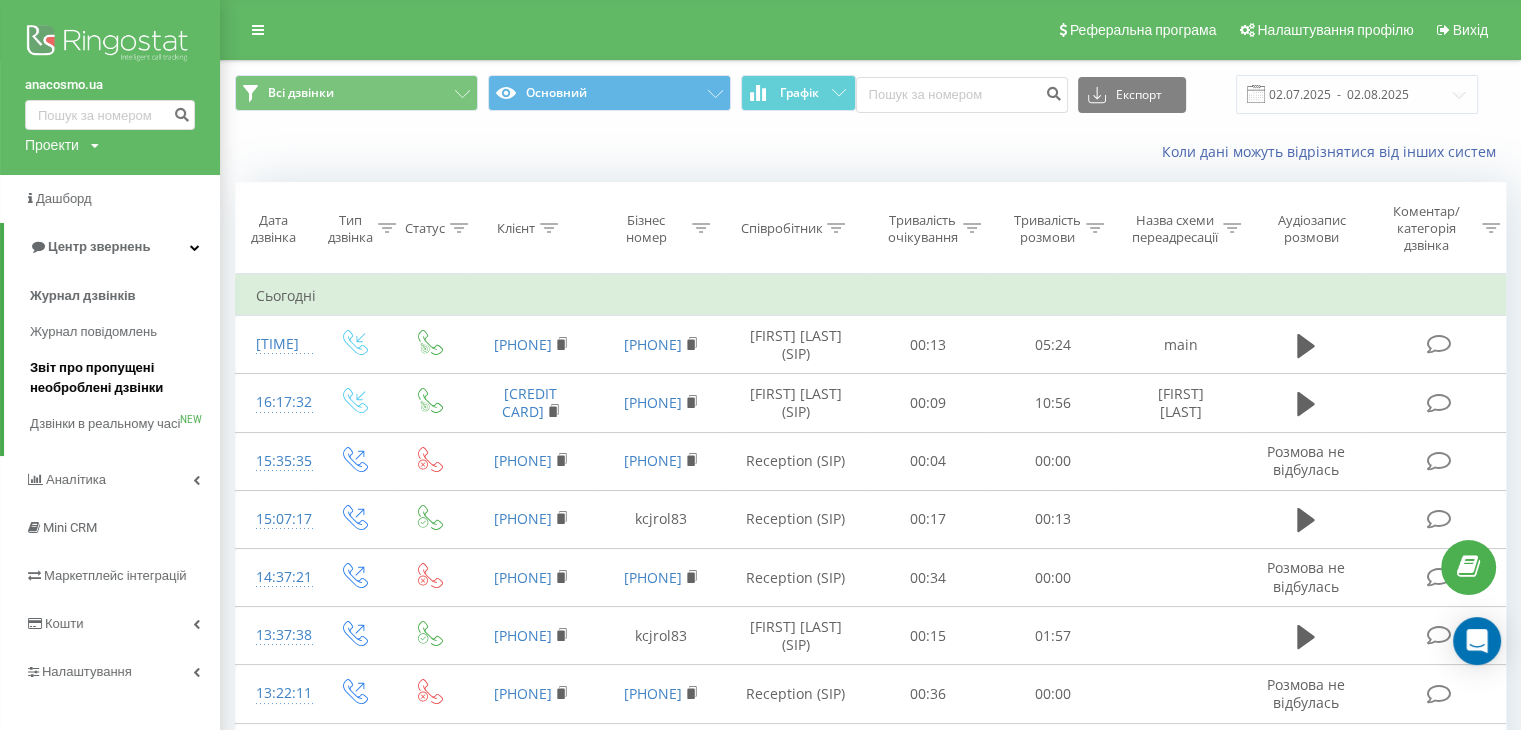 click on "Звіт про пропущені необроблені дзвінки" at bounding box center (120, 378) 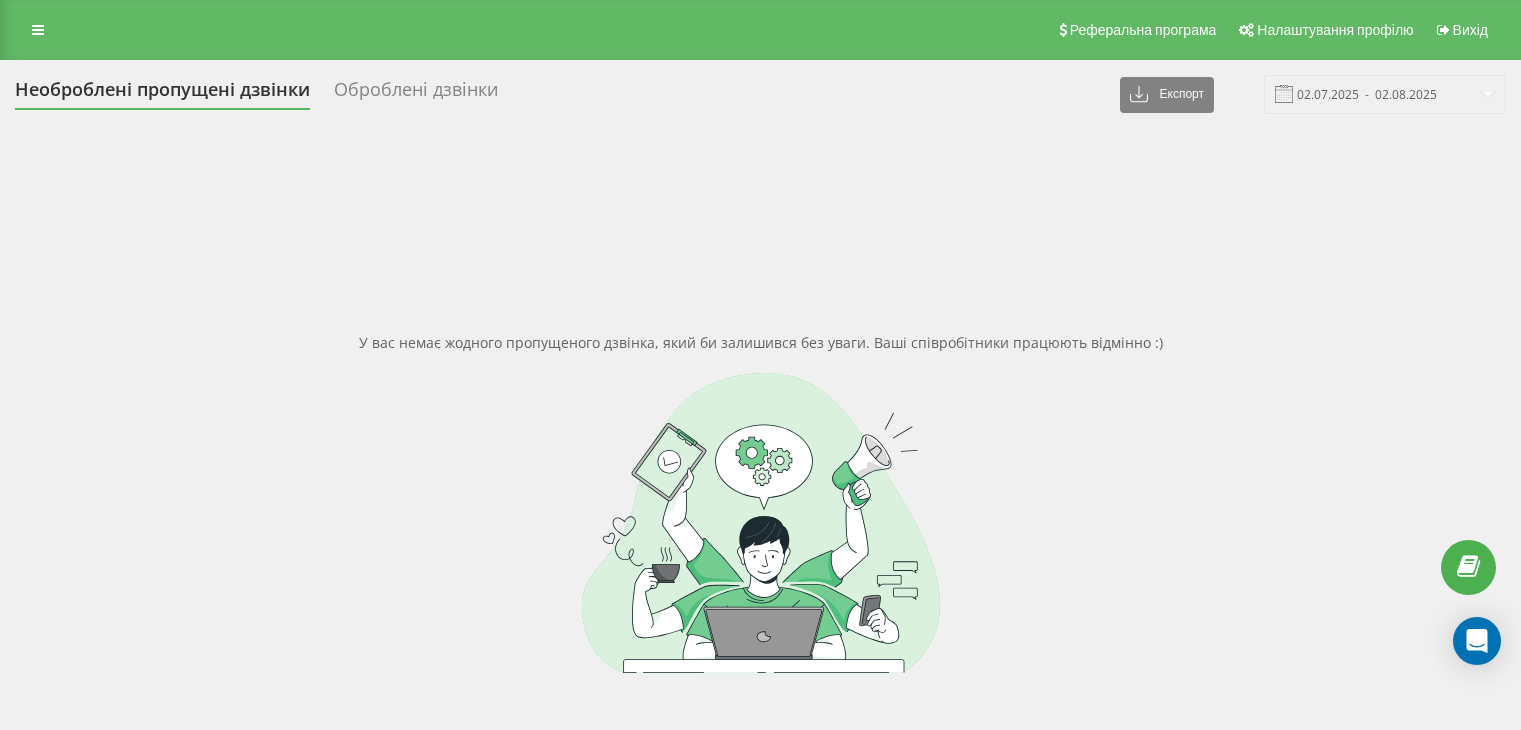 scroll, scrollTop: 0, scrollLeft: 0, axis: both 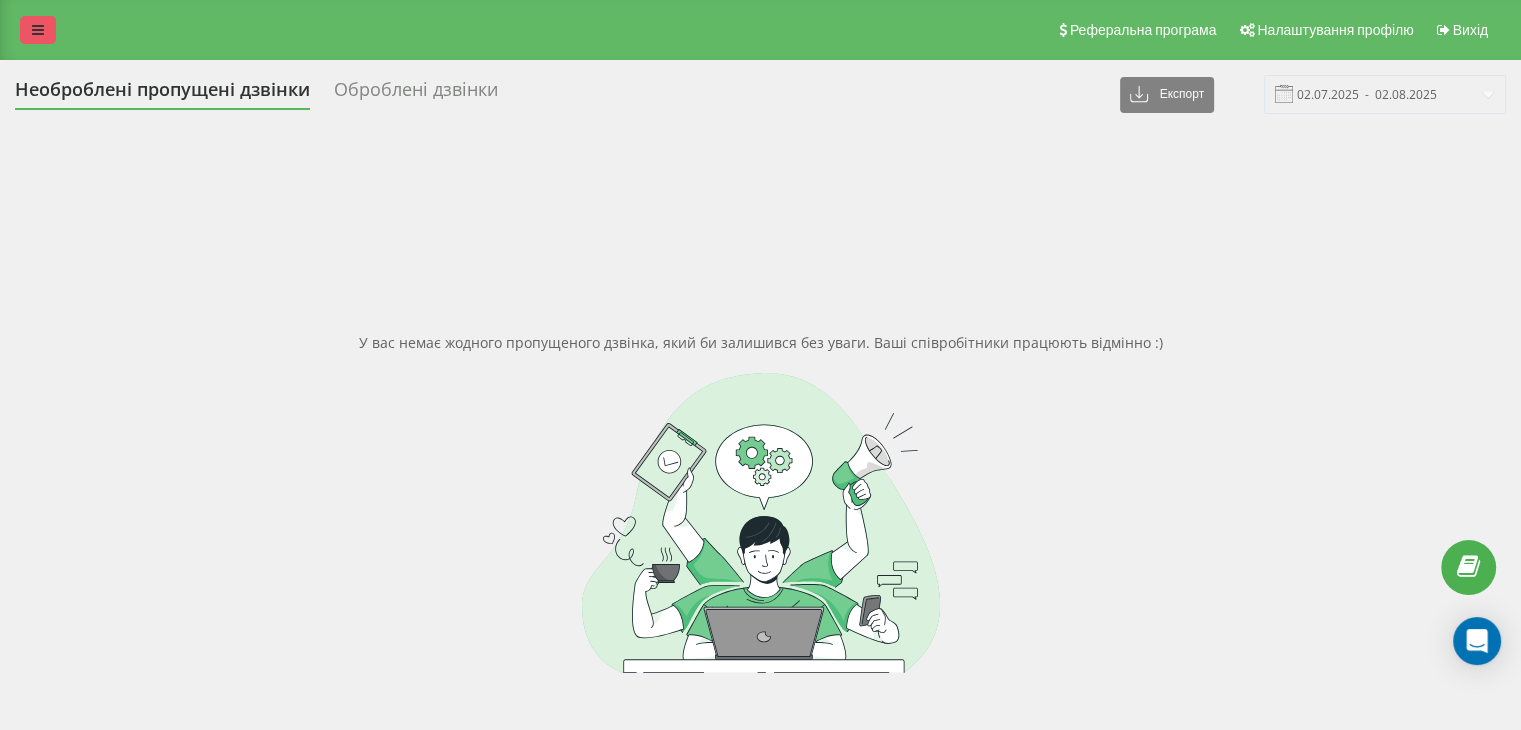 click at bounding box center (38, 30) 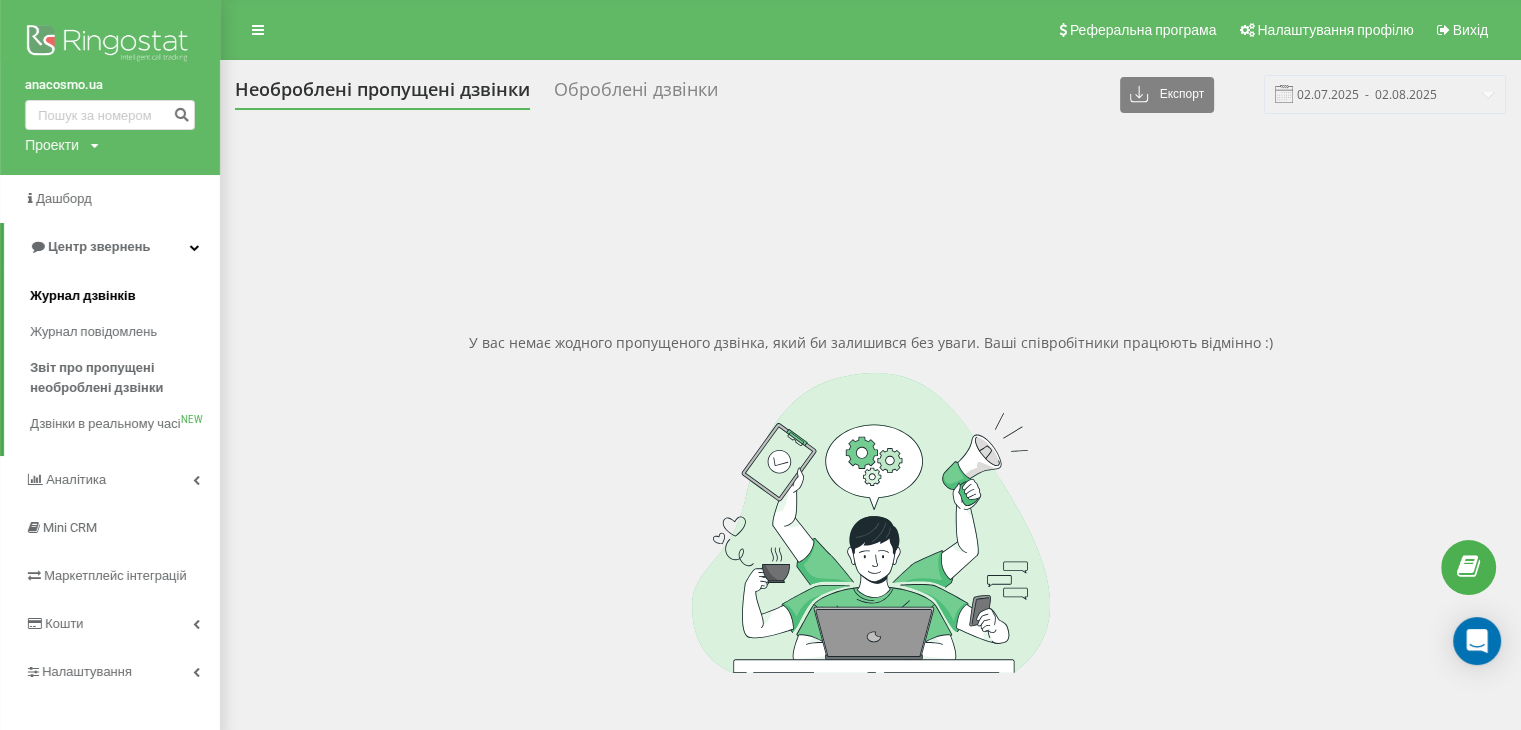 click on "Журнал дзвінків" at bounding box center (83, 296) 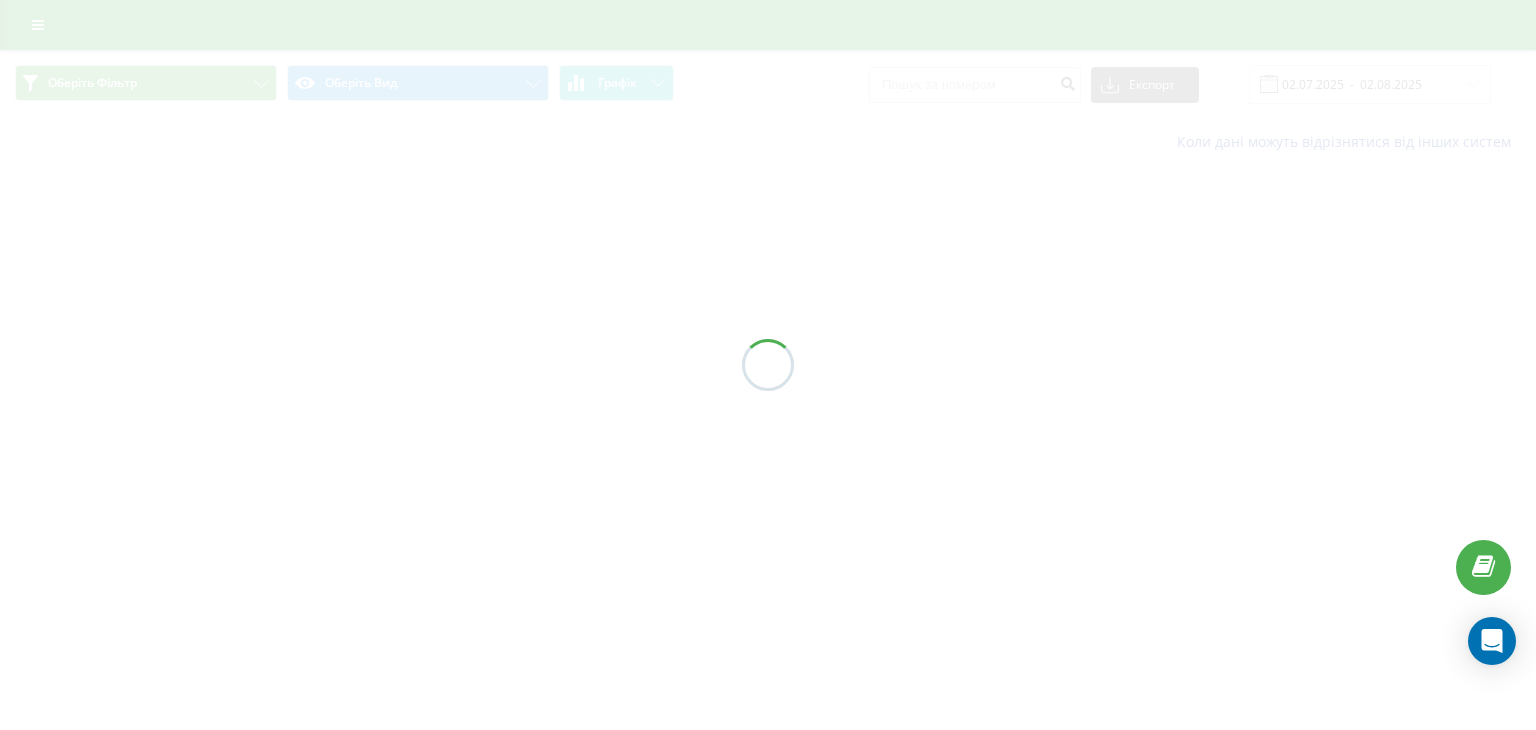 scroll, scrollTop: 0, scrollLeft: 0, axis: both 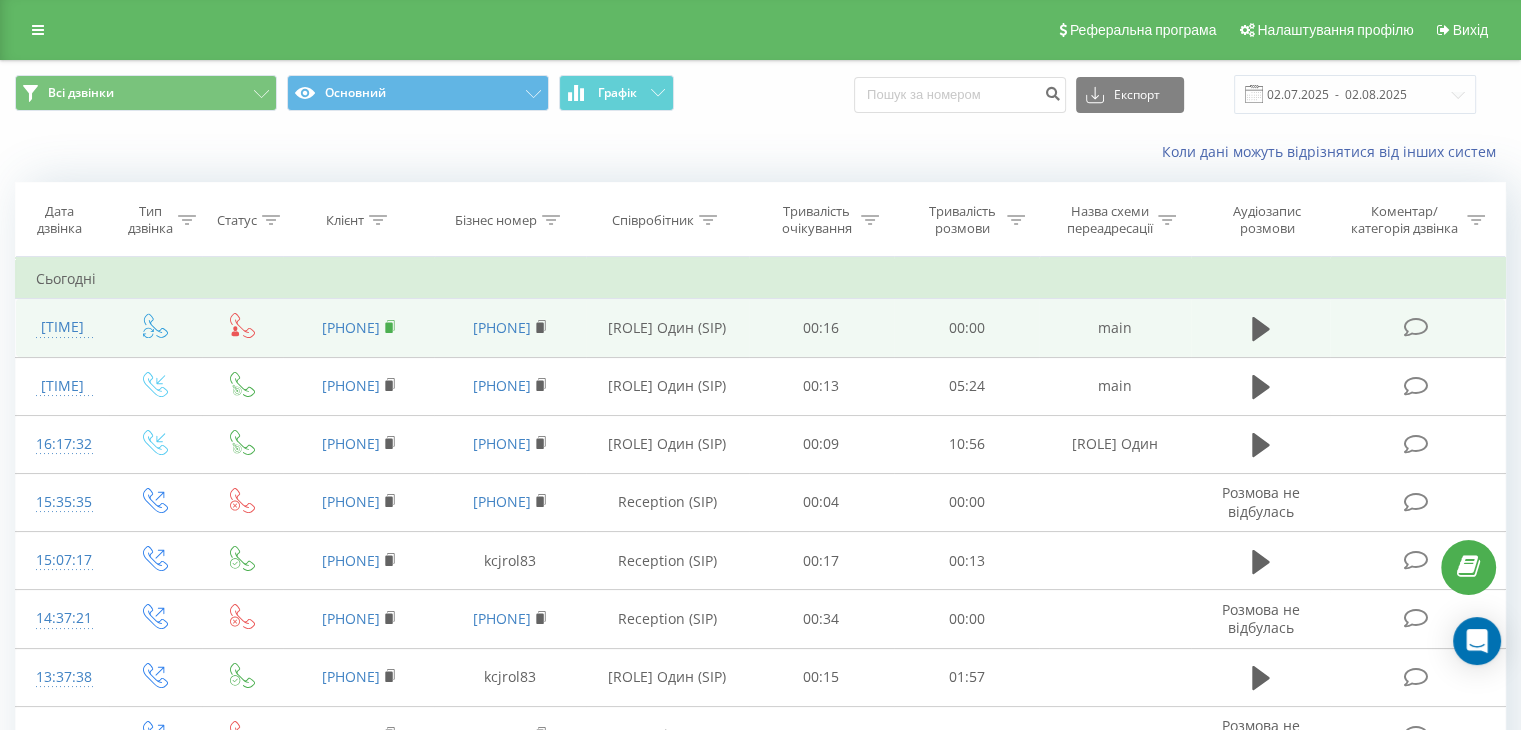 click 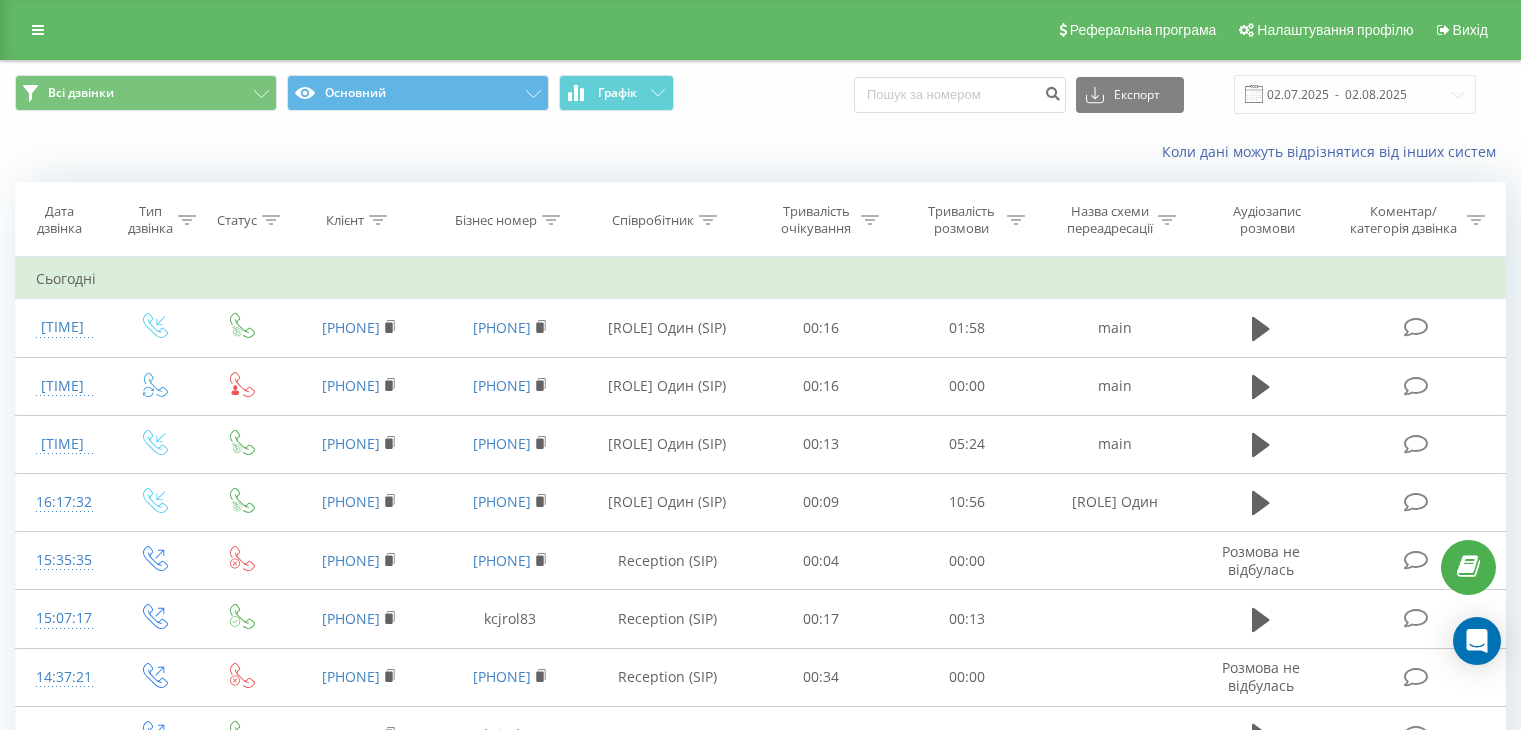 scroll, scrollTop: 0, scrollLeft: 0, axis: both 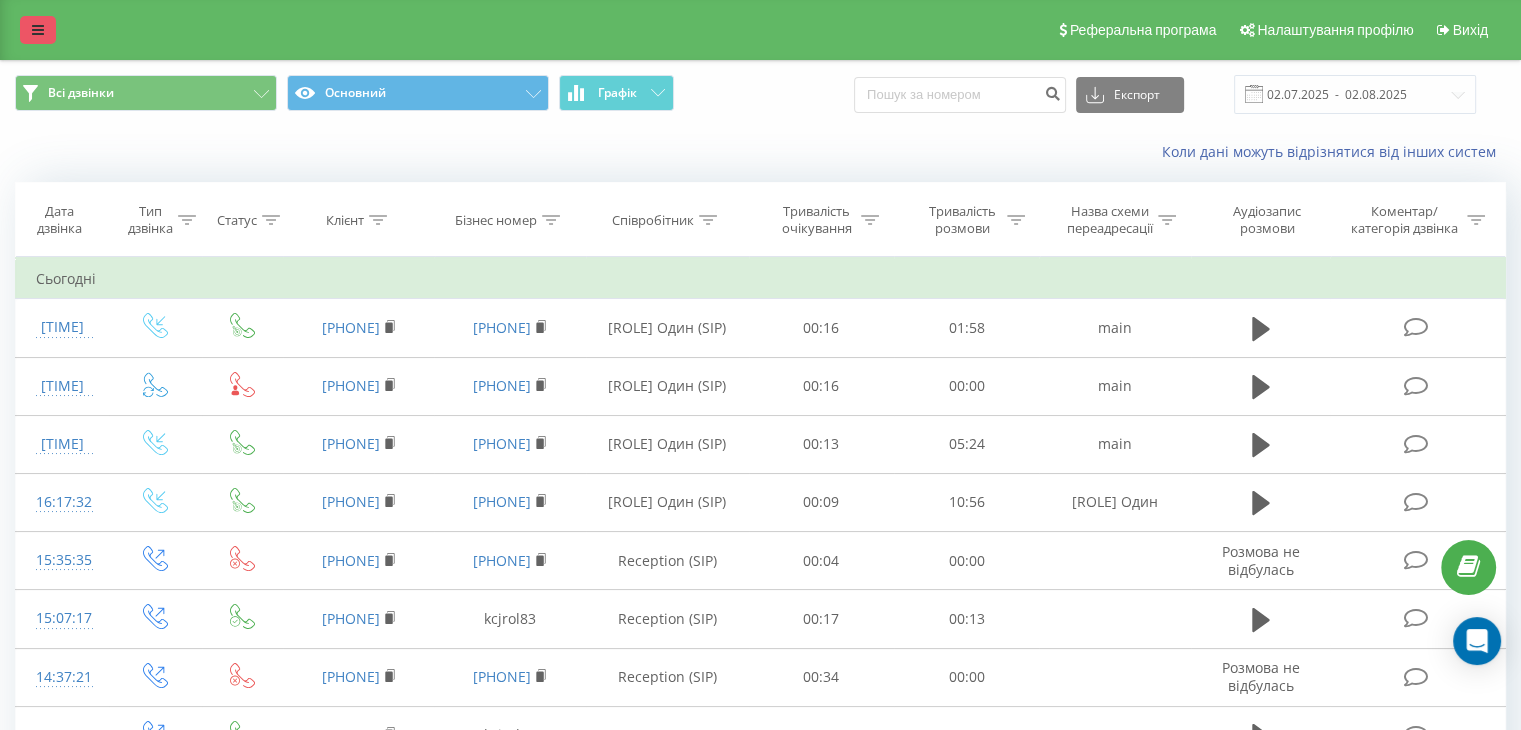 click at bounding box center (38, 30) 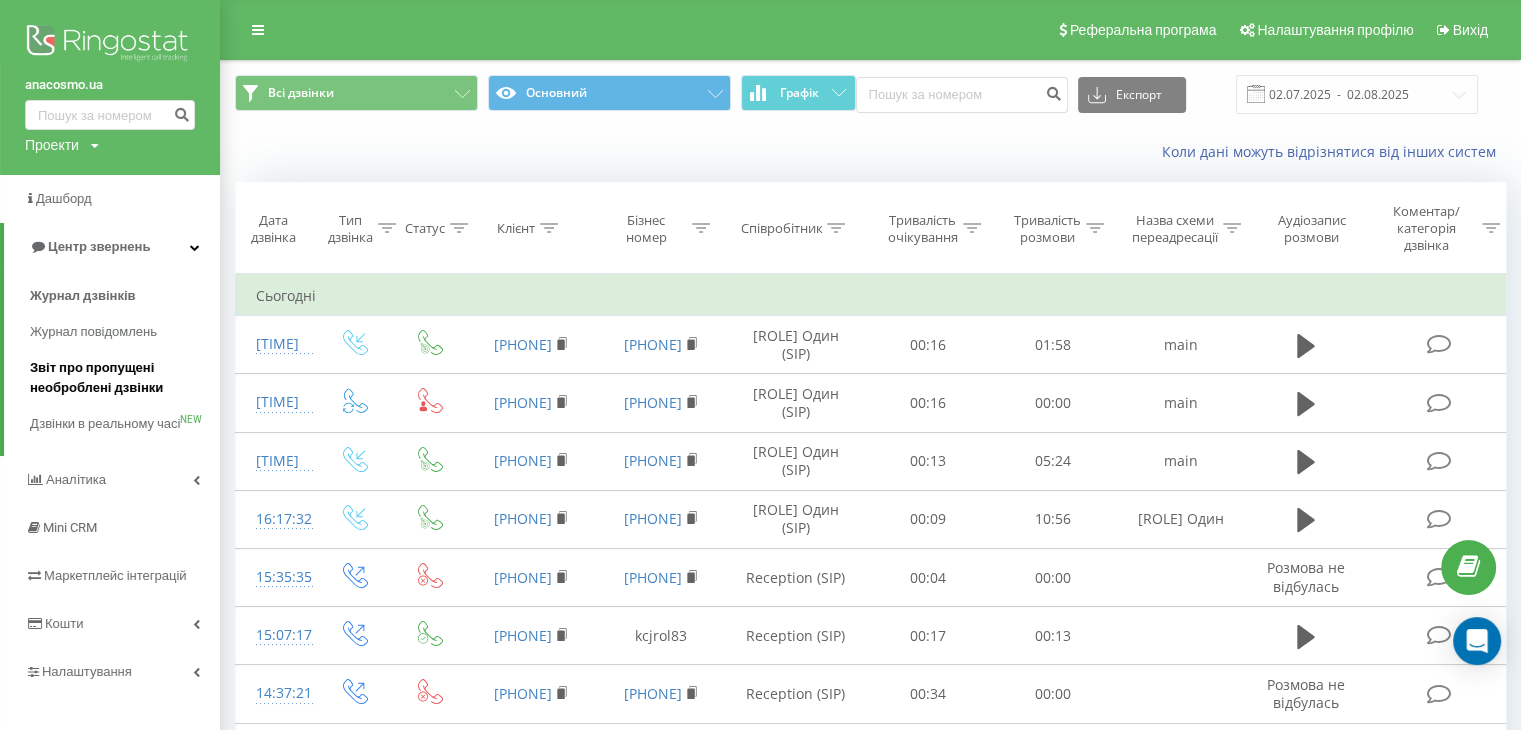 click on "Звіт про пропущені необроблені дзвінки" at bounding box center (120, 378) 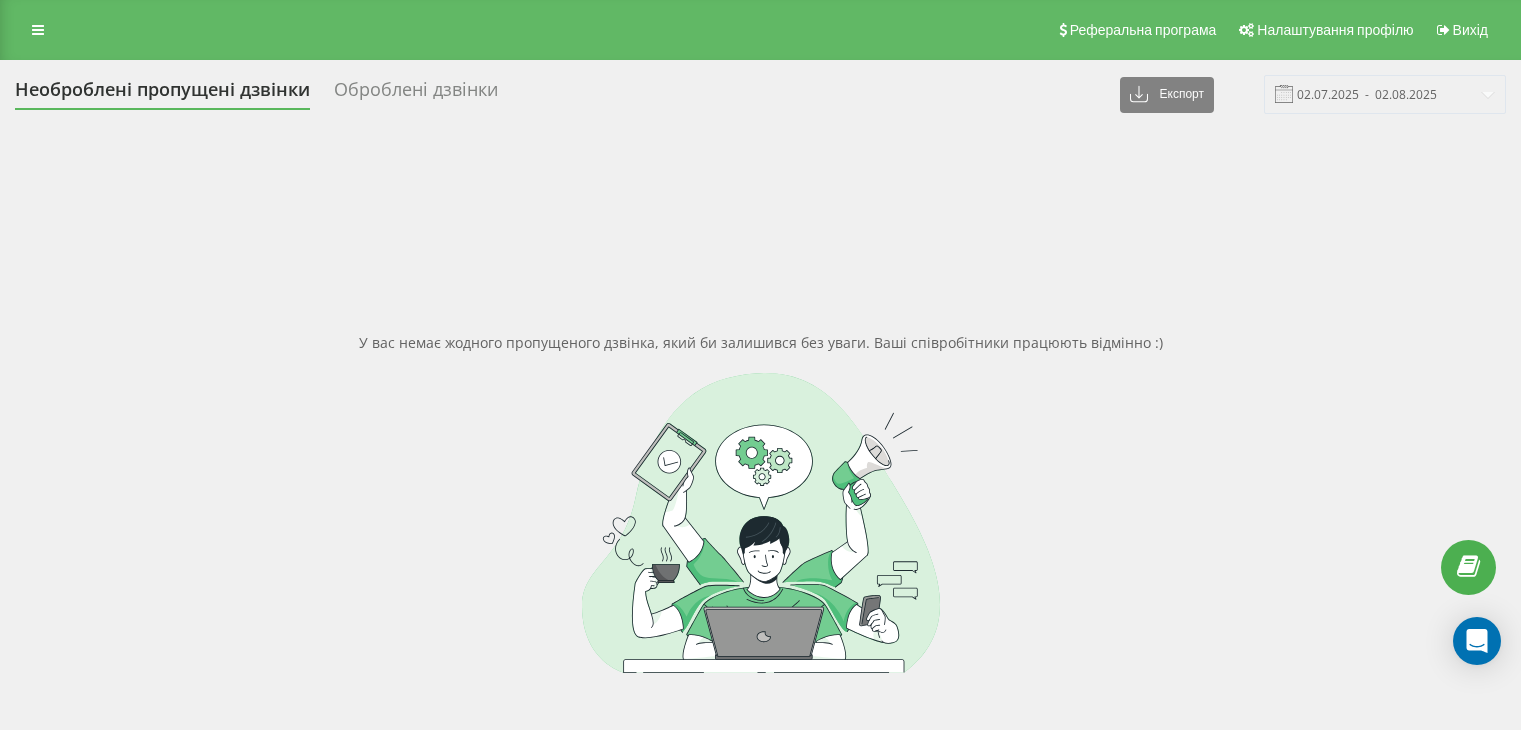 scroll, scrollTop: 0, scrollLeft: 0, axis: both 